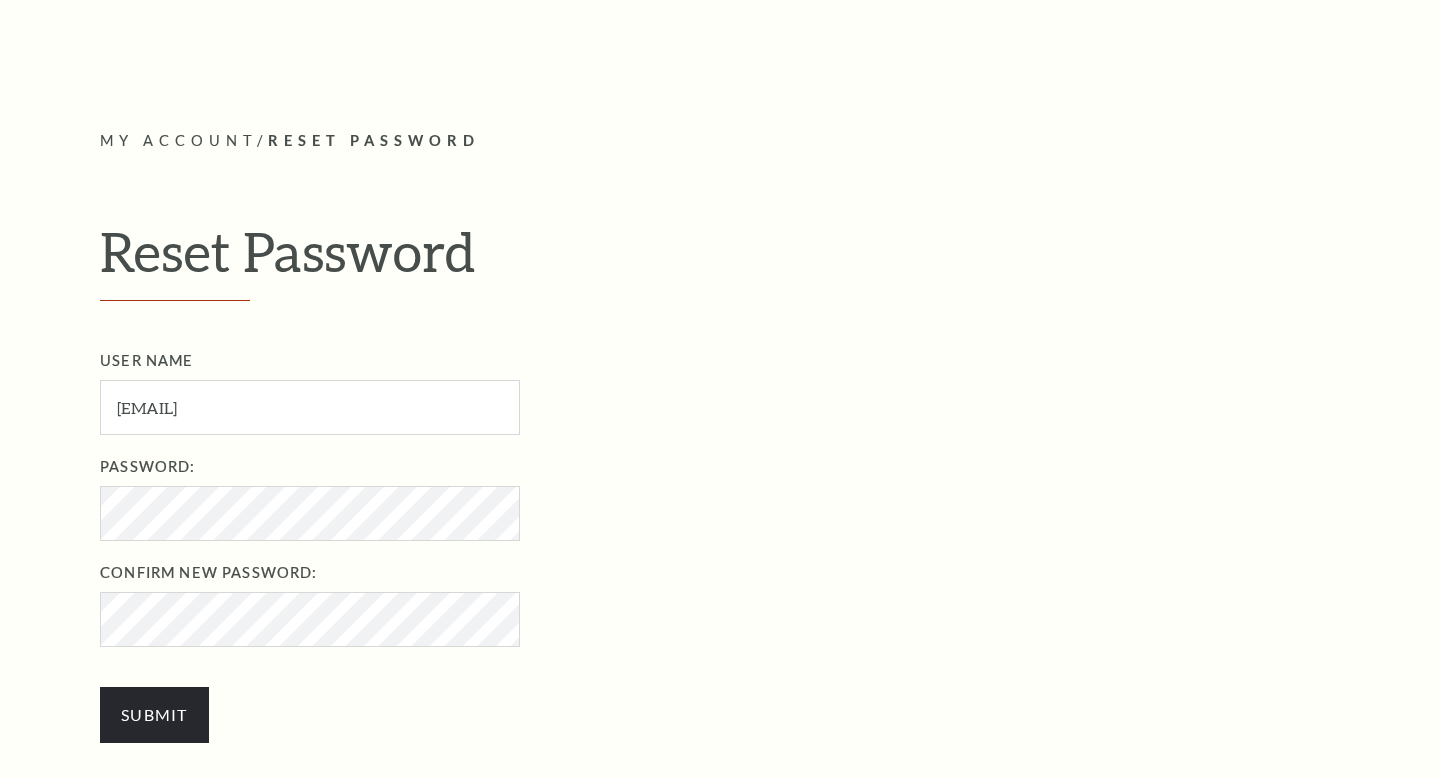 scroll, scrollTop: 447, scrollLeft: 0, axis: vertical 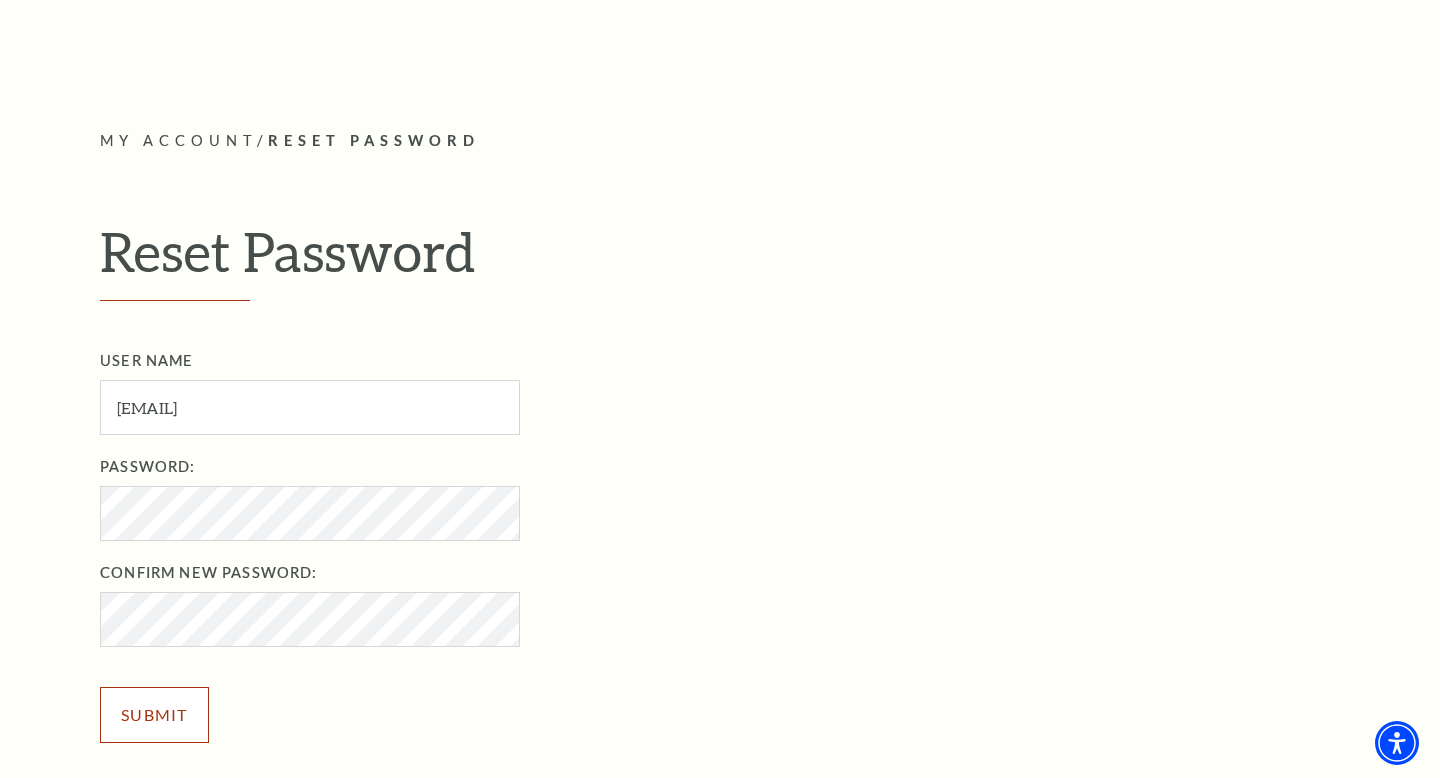 click on "Submit" at bounding box center (154, 715) 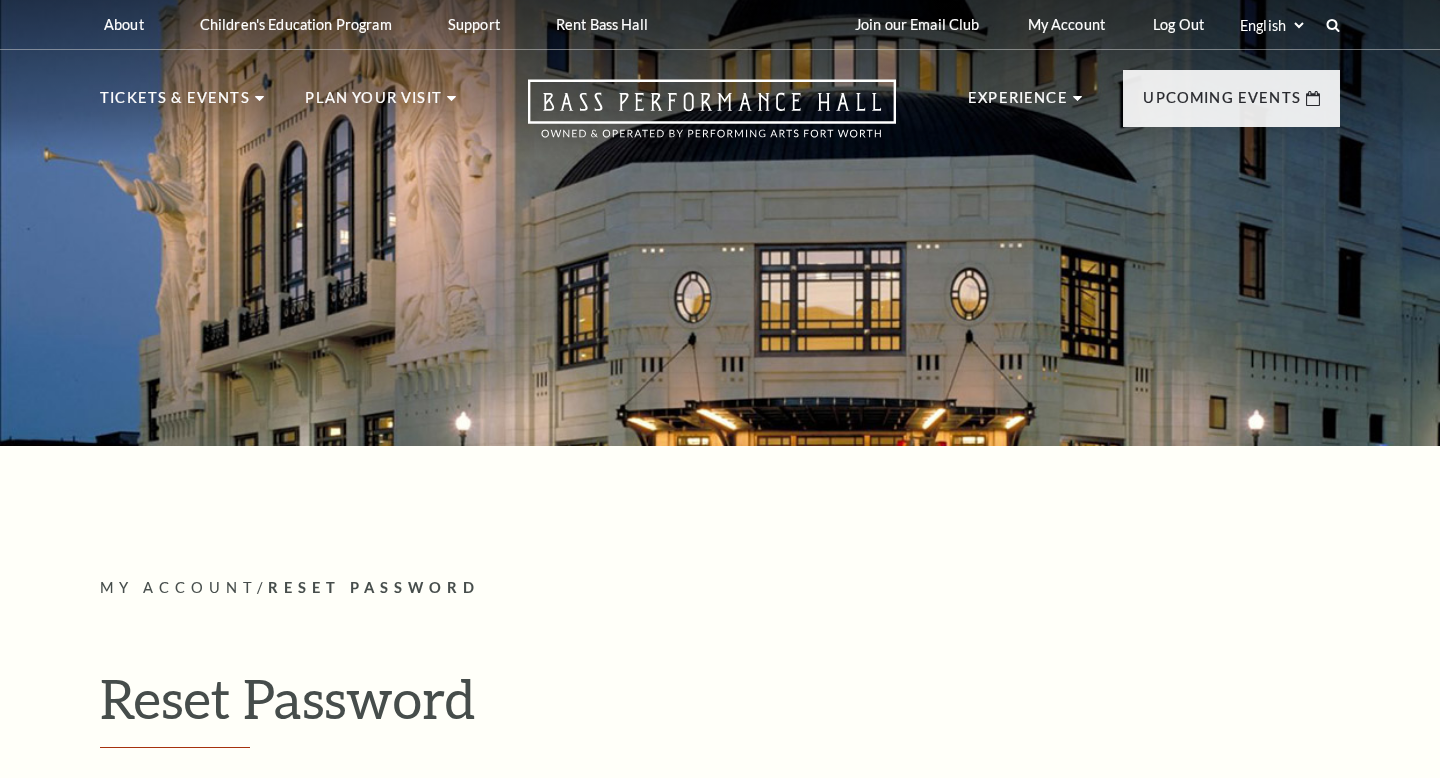 scroll, scrollTop: 0, scrollLeft: 0, axis: both 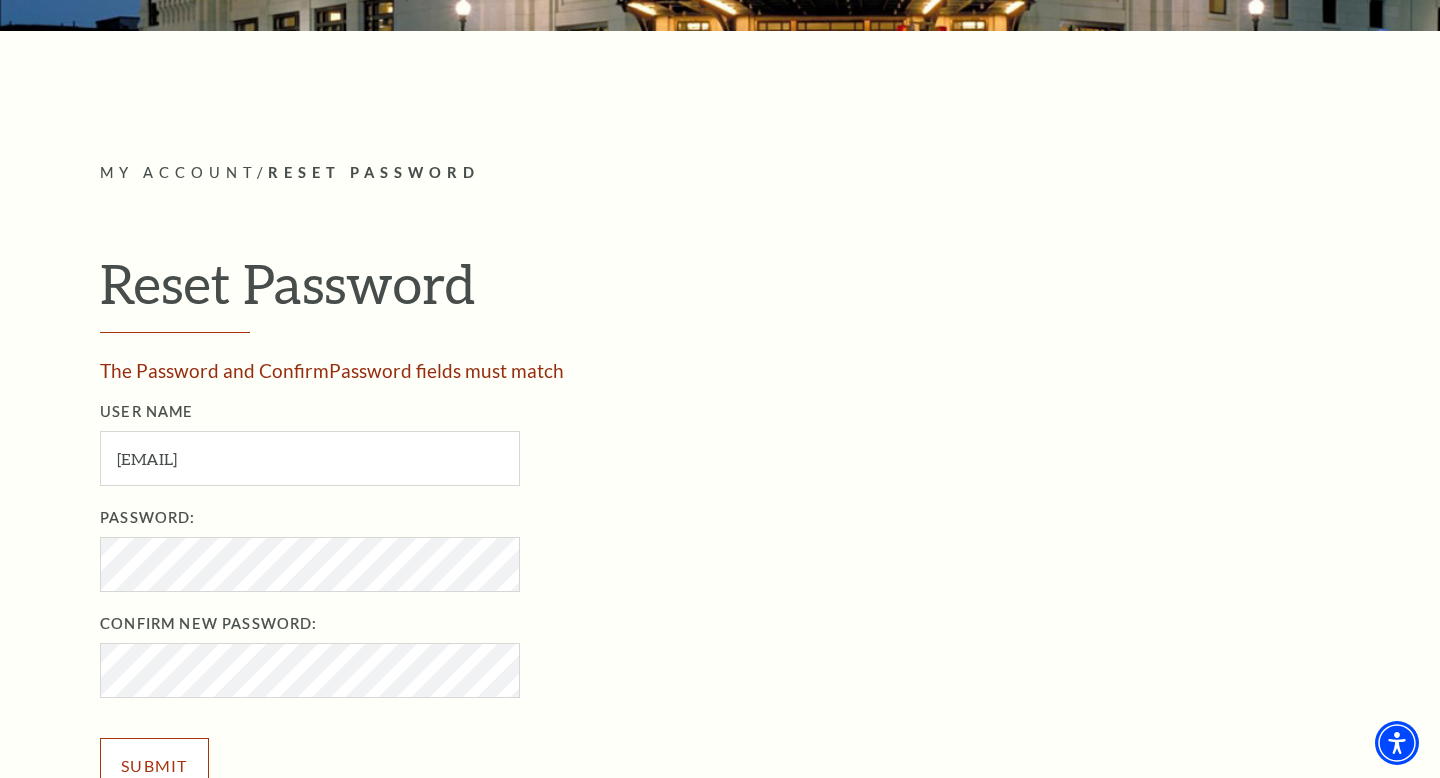 click on "Submit" at bounding box center [154, 766] 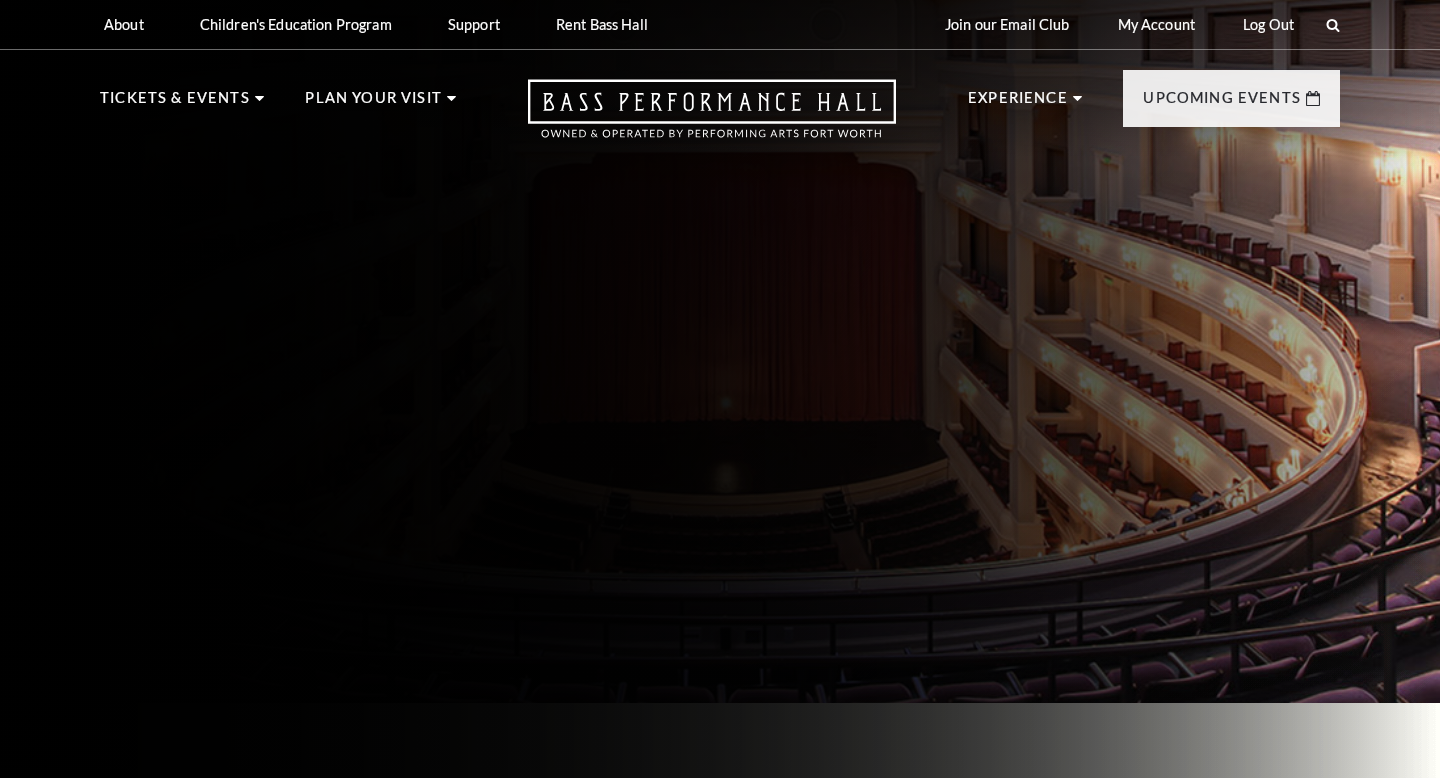 scroll, scrollTop: 0, scrollLeft: 0, axis: both 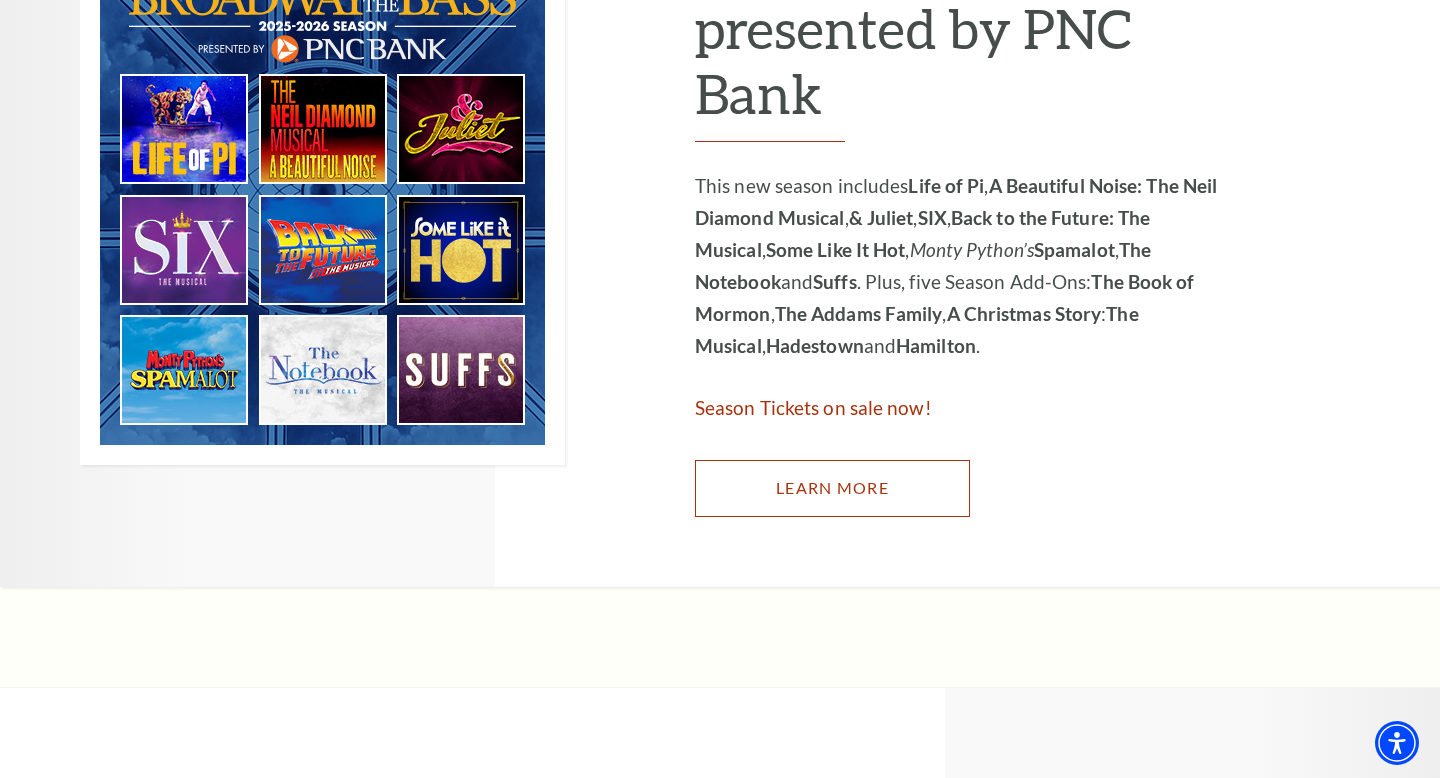 click on "Learn More" at bounding box center [832, 488] 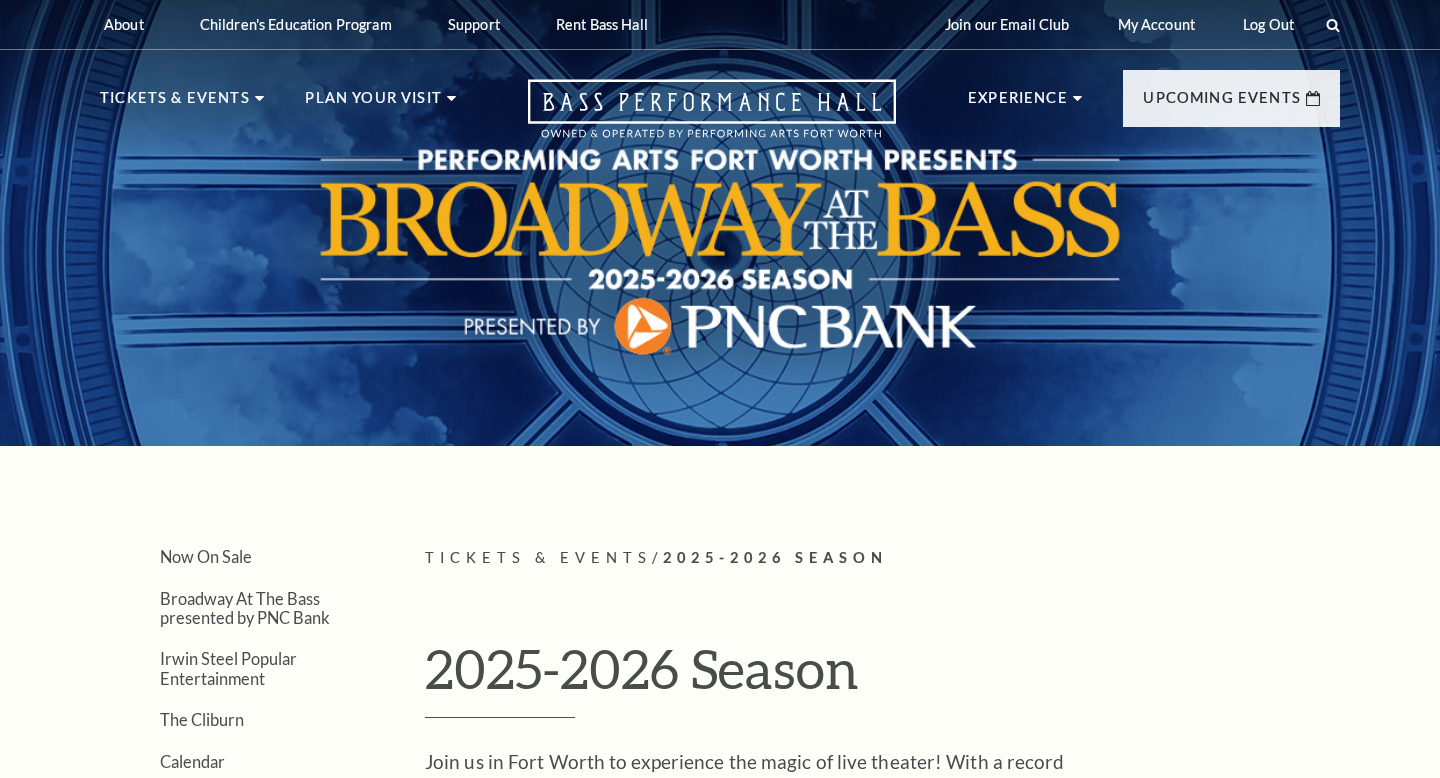 scroll, scrollTop: 0, scrollLeft: 0, axis: both 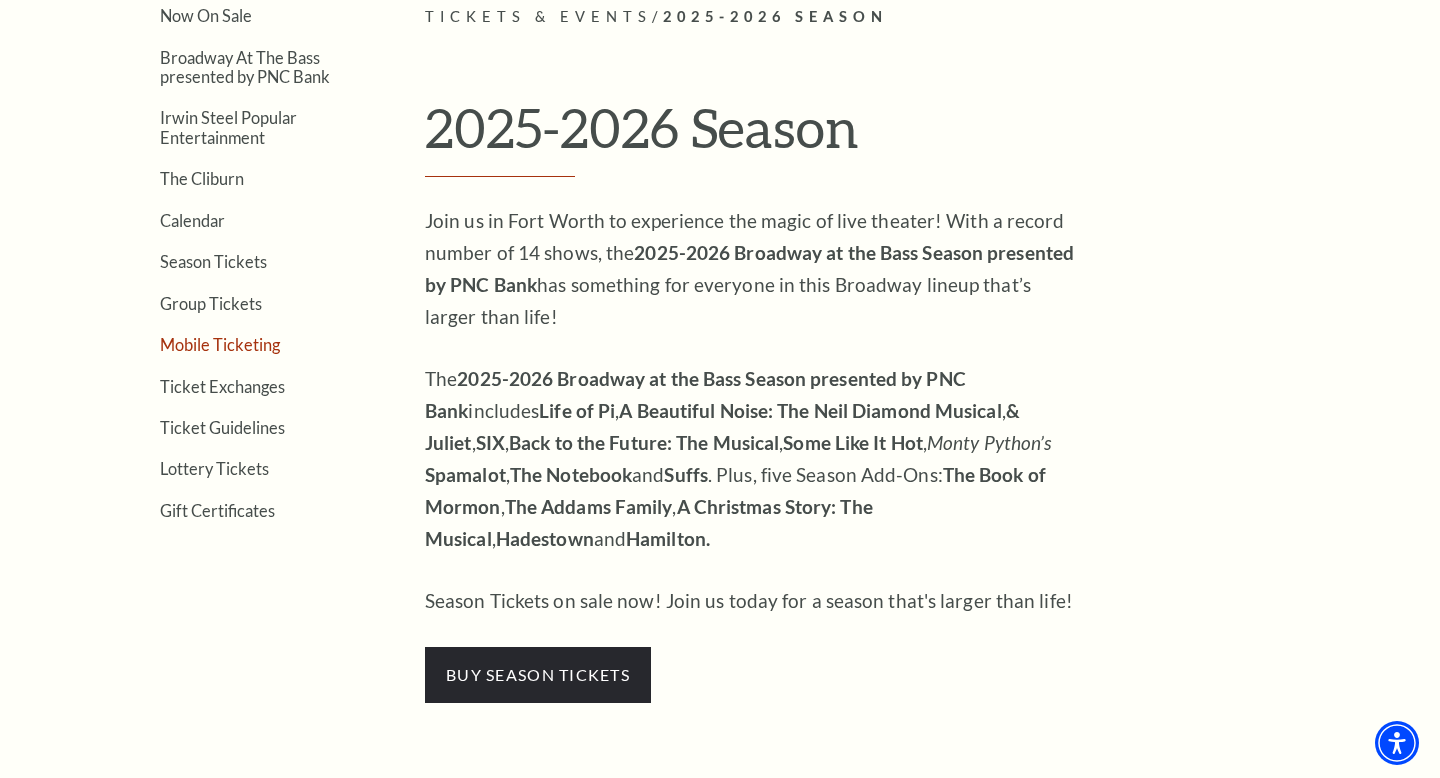 click on "Mobile Ticketing" at bounding box center [220, 344] 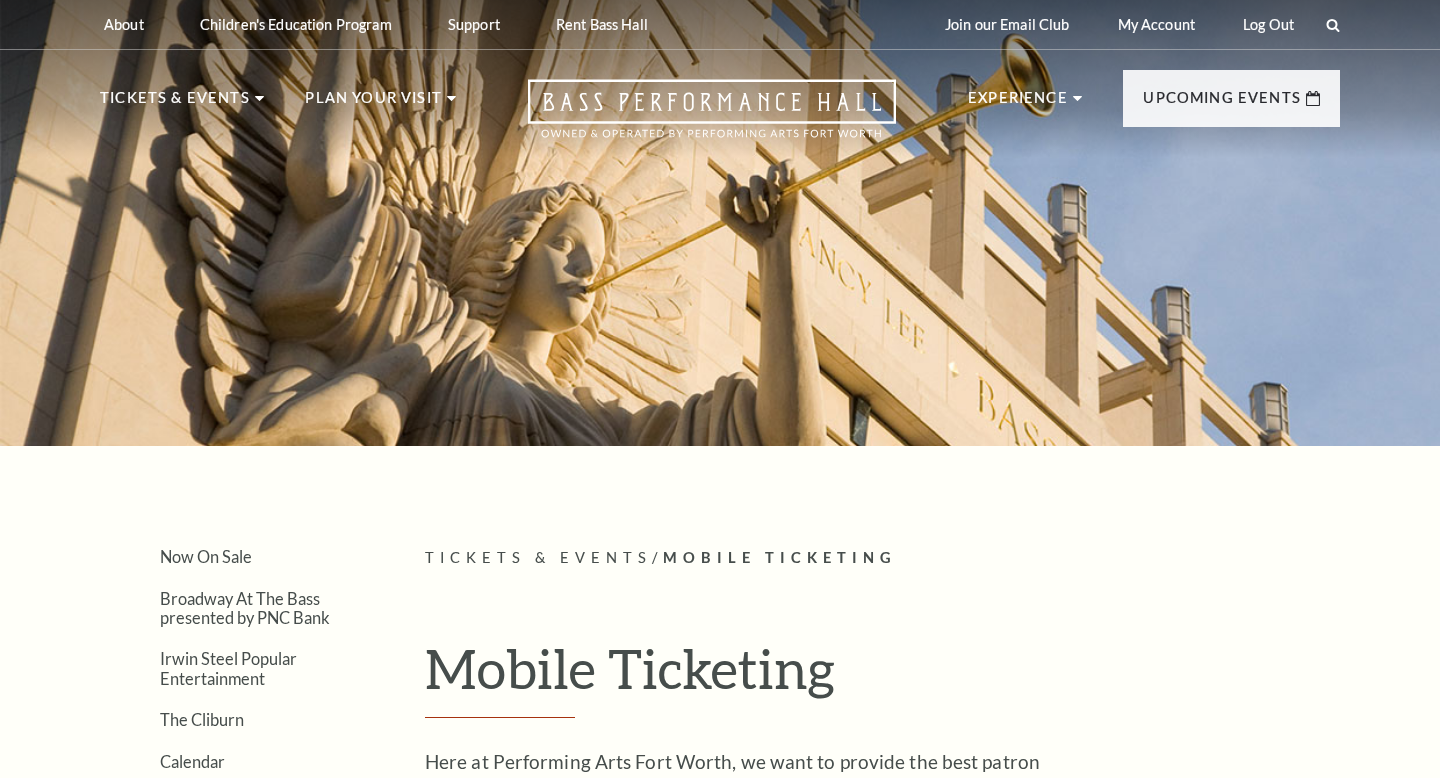 scroll, scrollTop: 0, scrollLeft: 0, axis: both 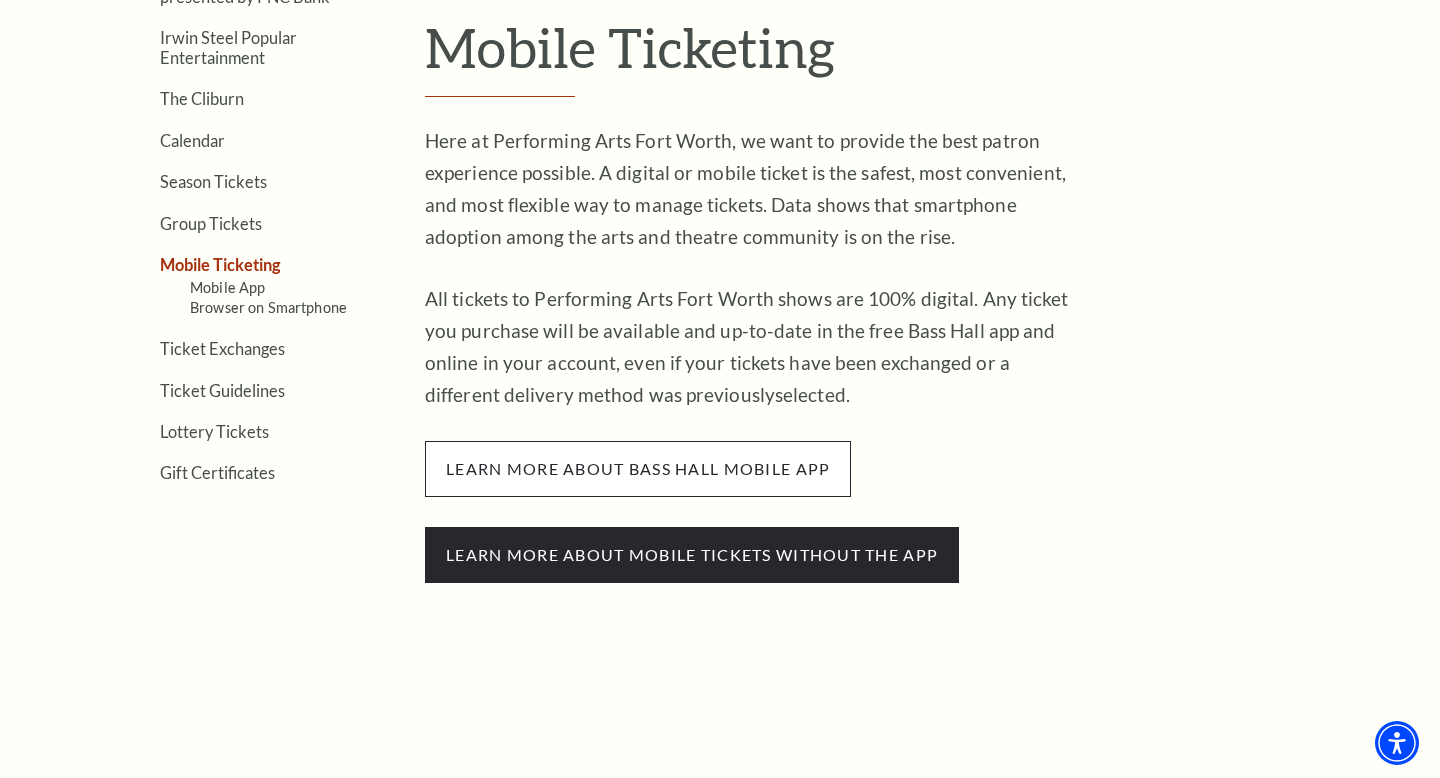 click on "learn more about bass hall mobile app" at bounding box center [638, 469] 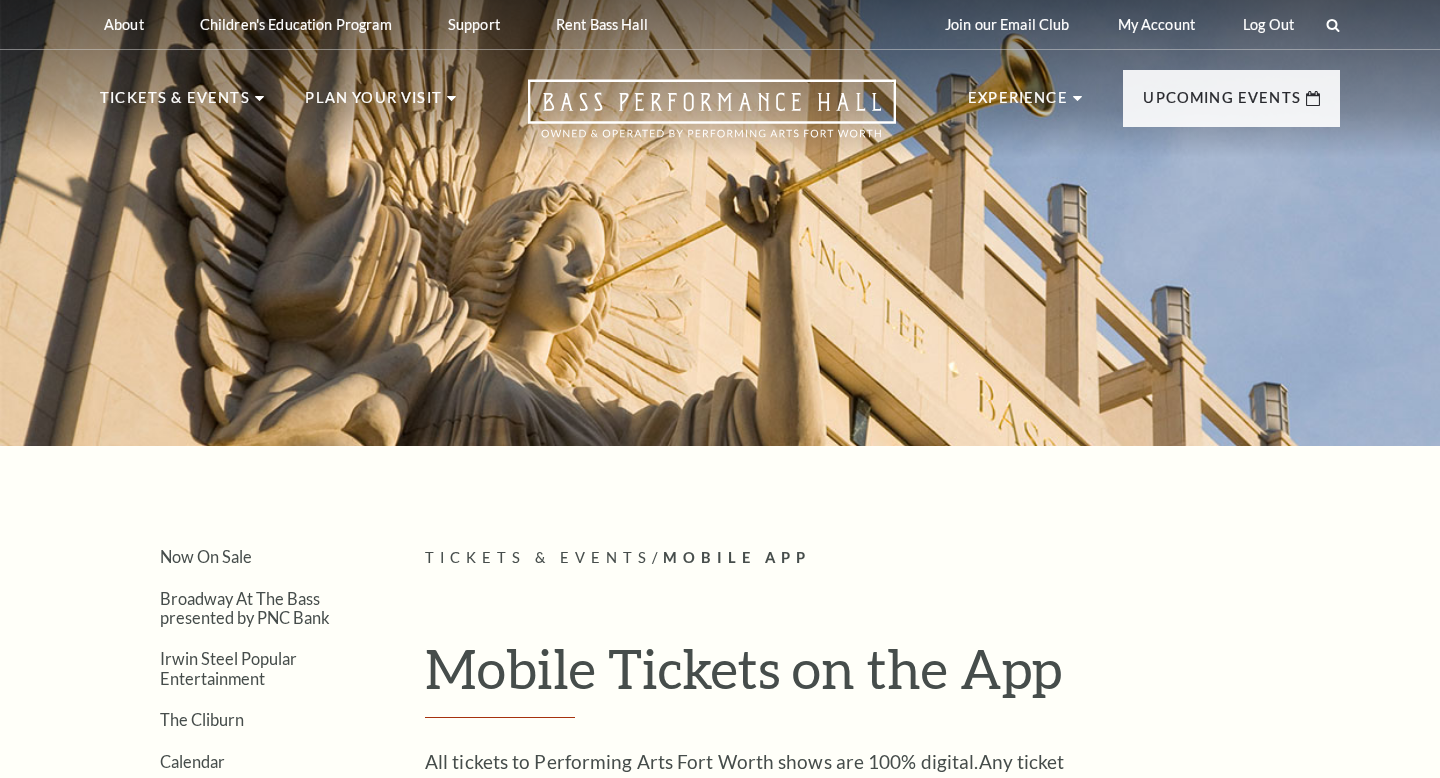 scroll, scrollTop: 0, scrollLeft: 0, axis: both 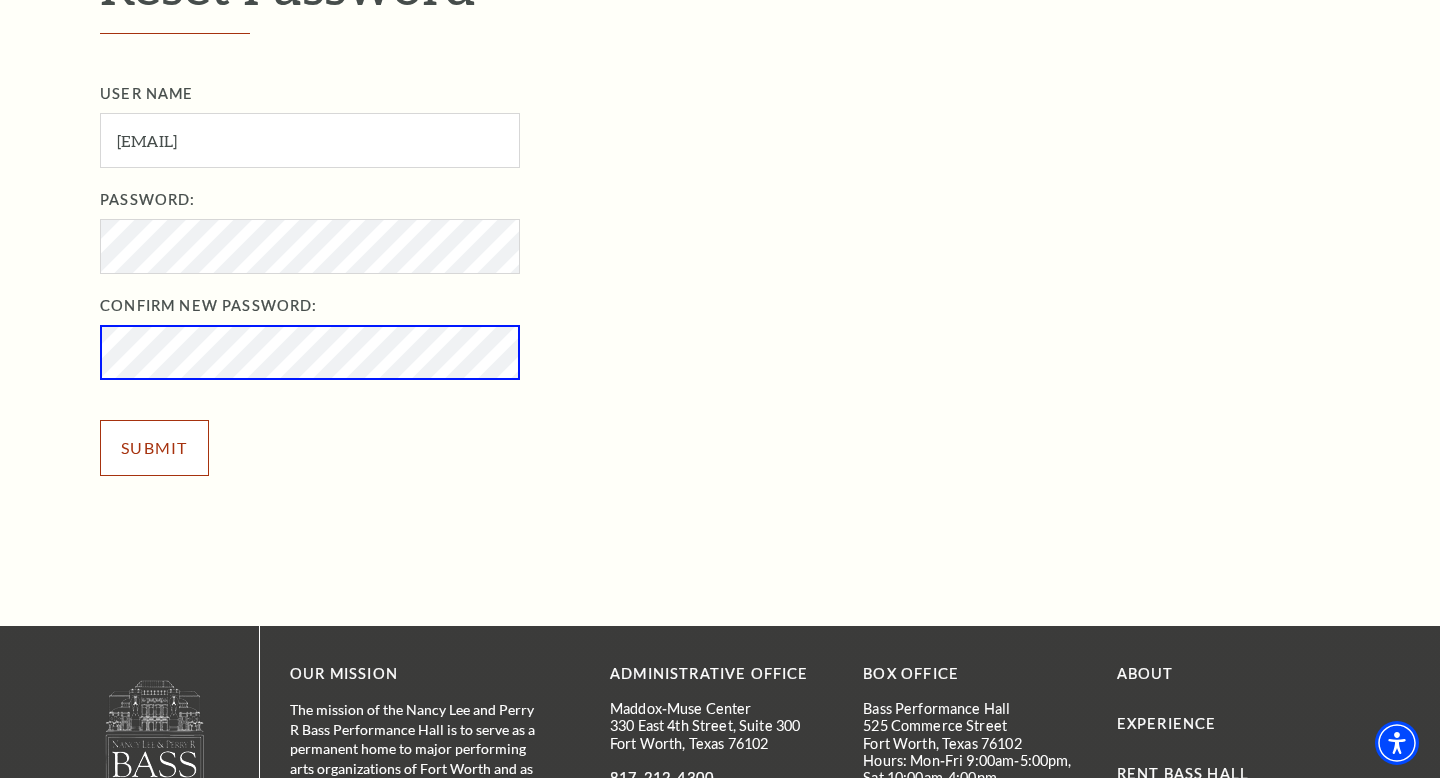 click on "Submit" at bounding box center (154, 448) 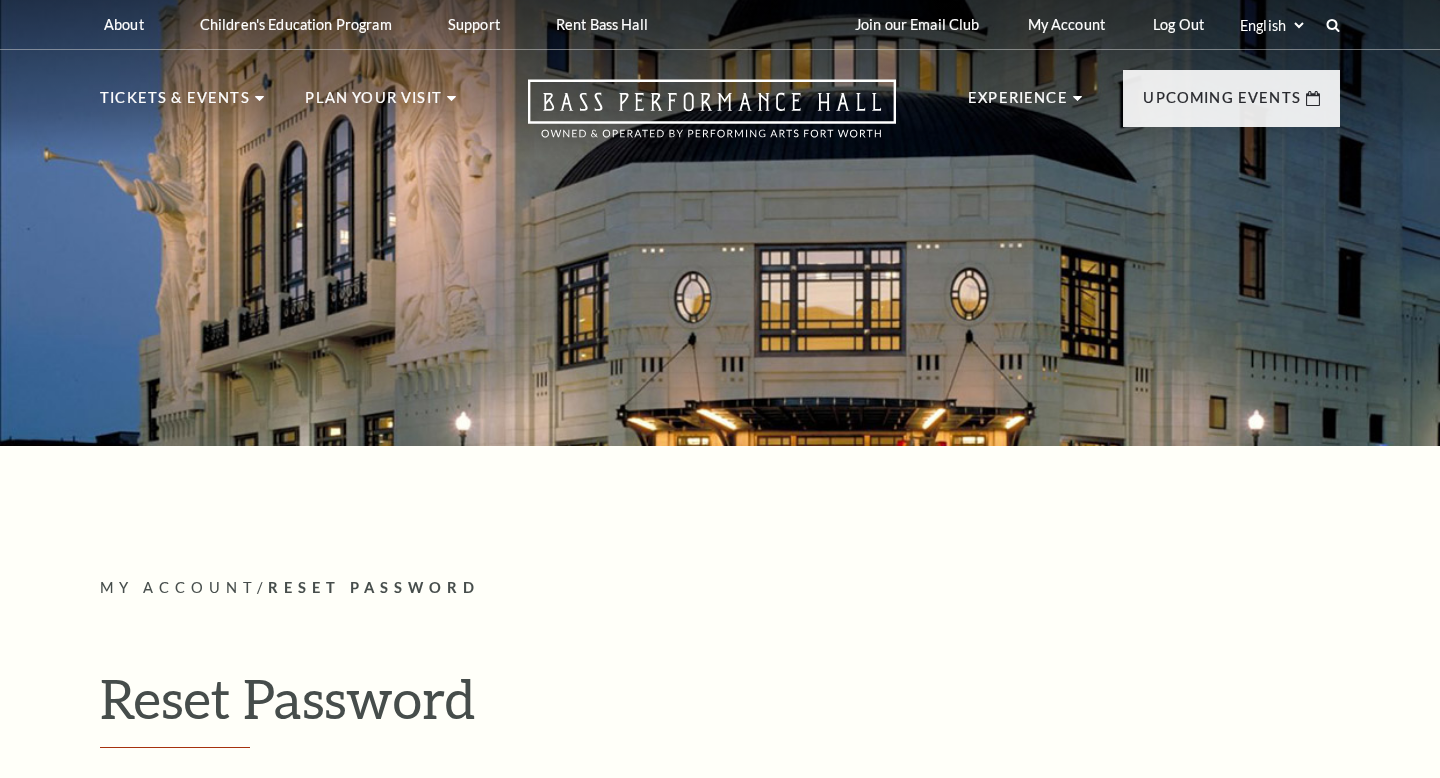 scroll, scrollTop: 0, scrollLeft: 0, axis: both 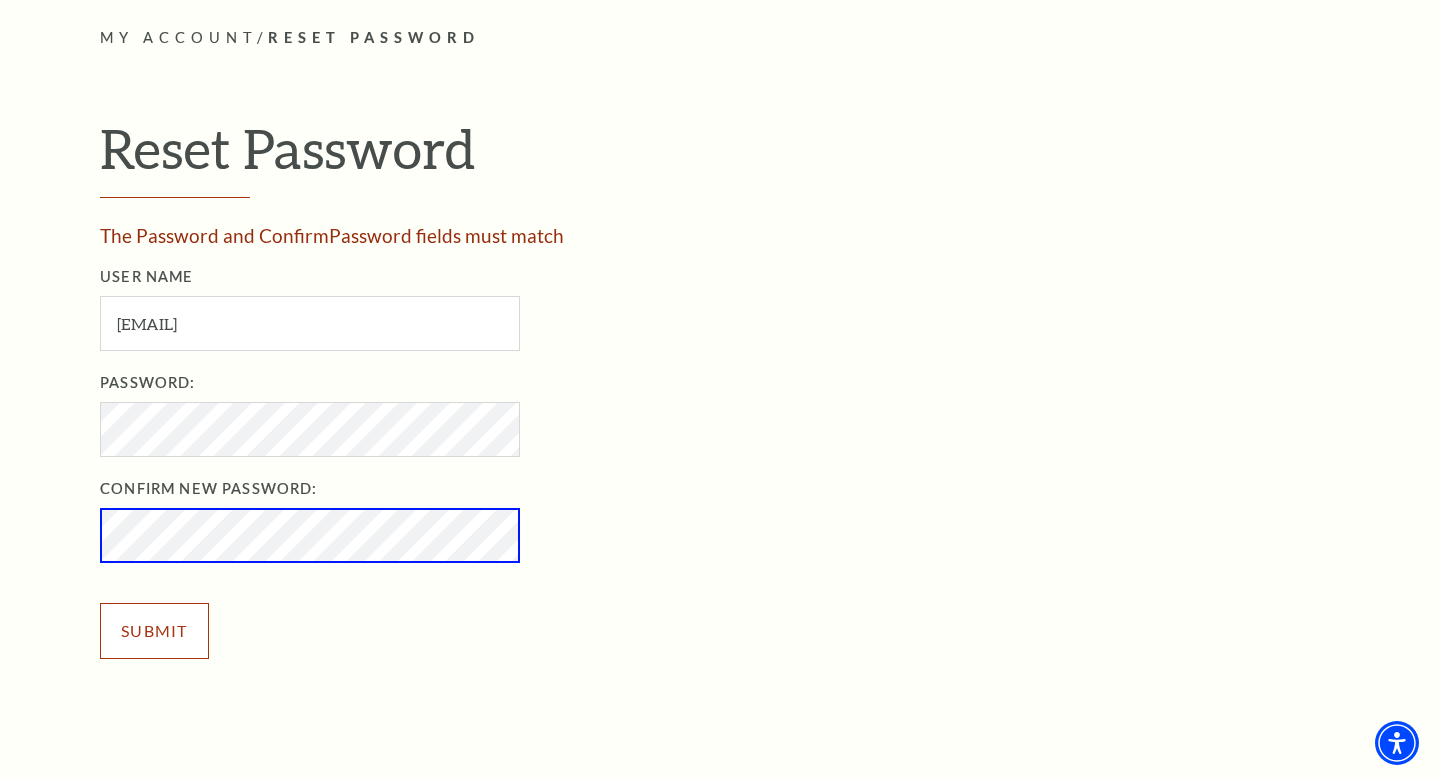 click on "Submit" at bounding box center (154, 631) 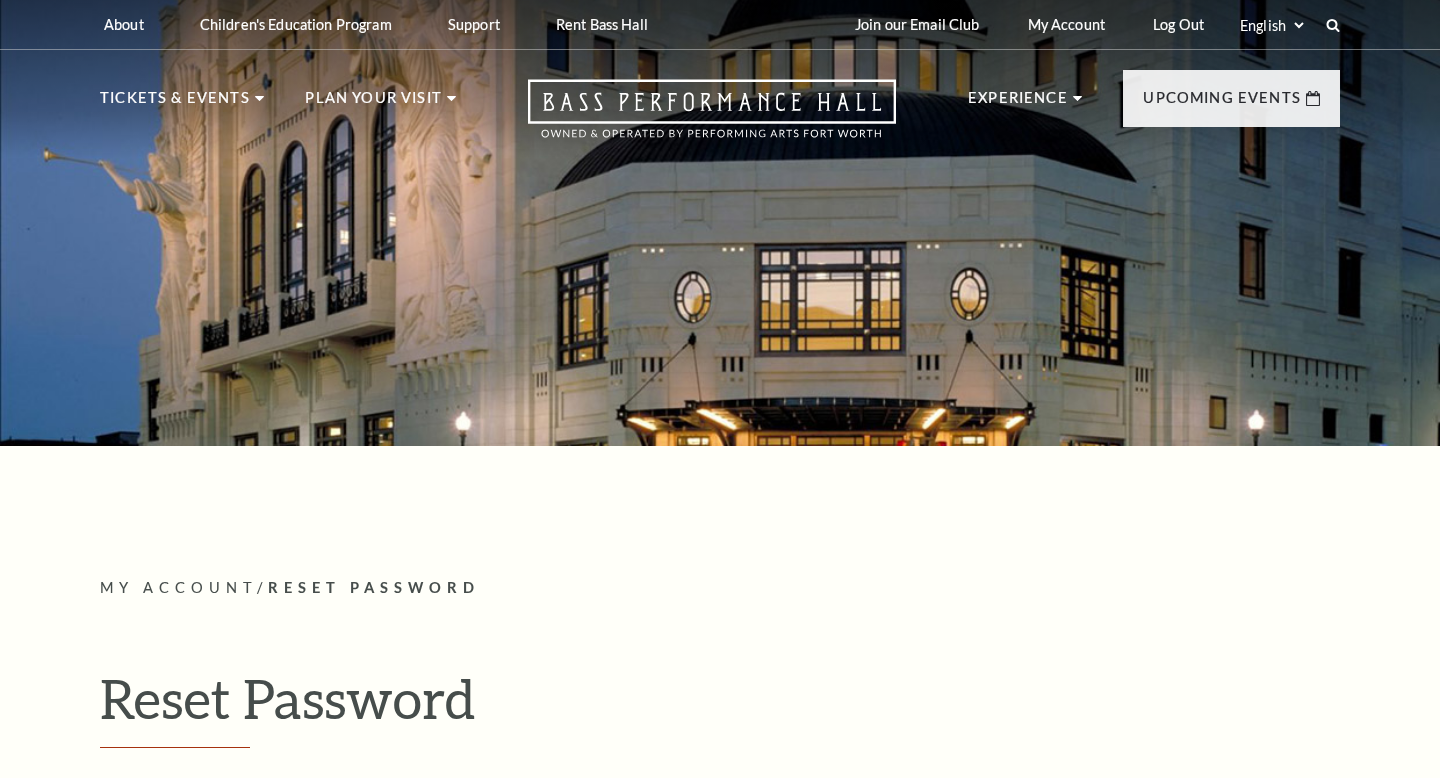 scroll, scrollTop: 0, scrollLeft: 0, axis: both 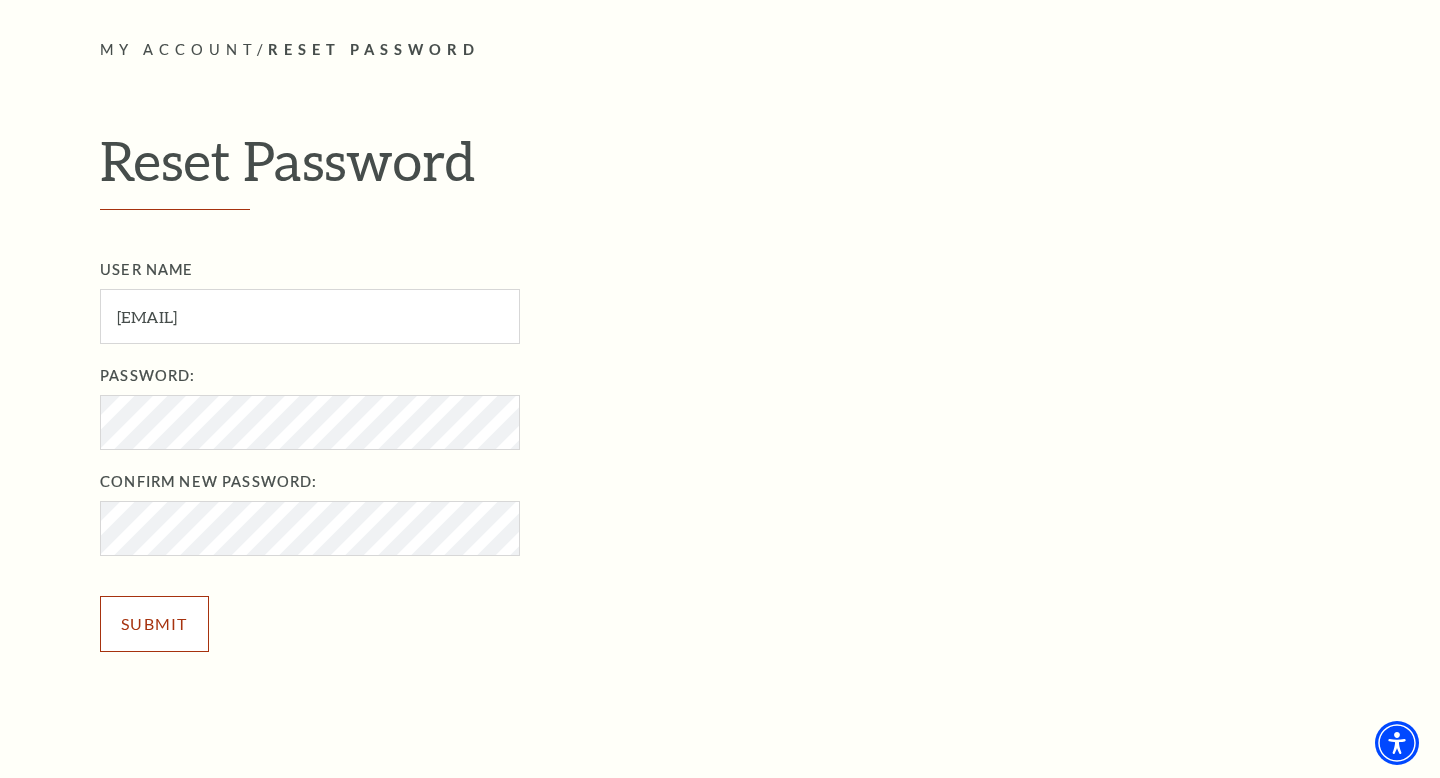click on "Submit" at bounding box center [154, 624] 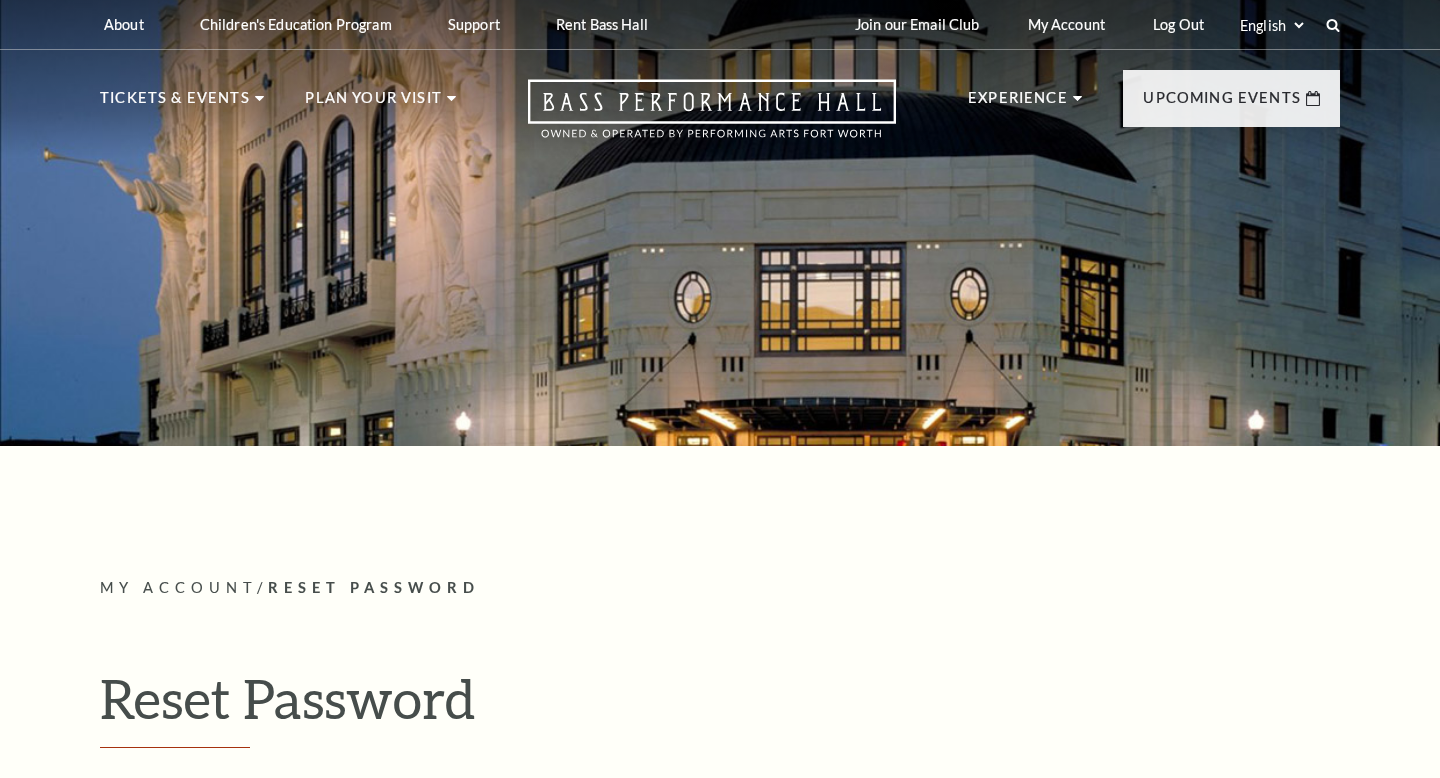 scroll, scrollTop: 0, scrollLeft: 0, axis: both 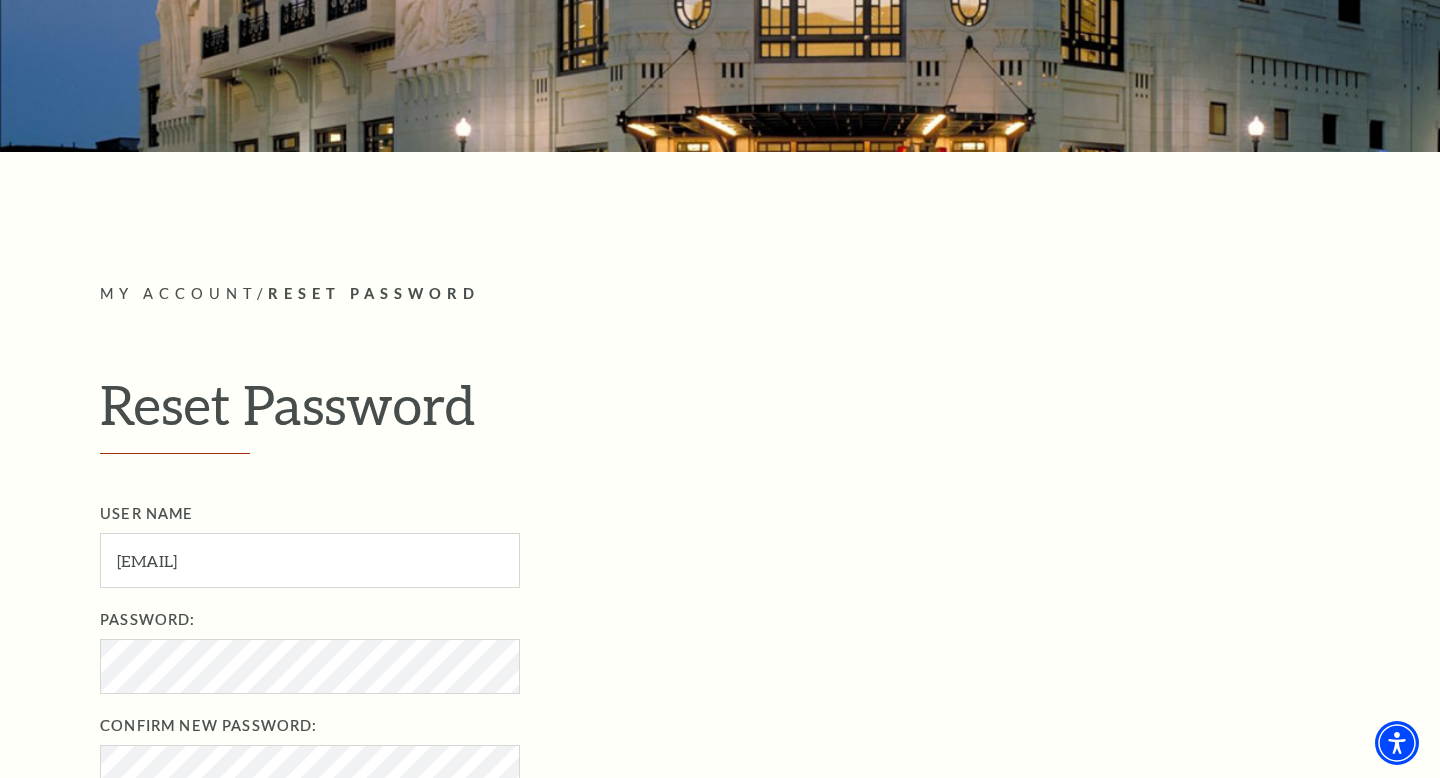 click on "My Account" at bounding box center (178, 293) 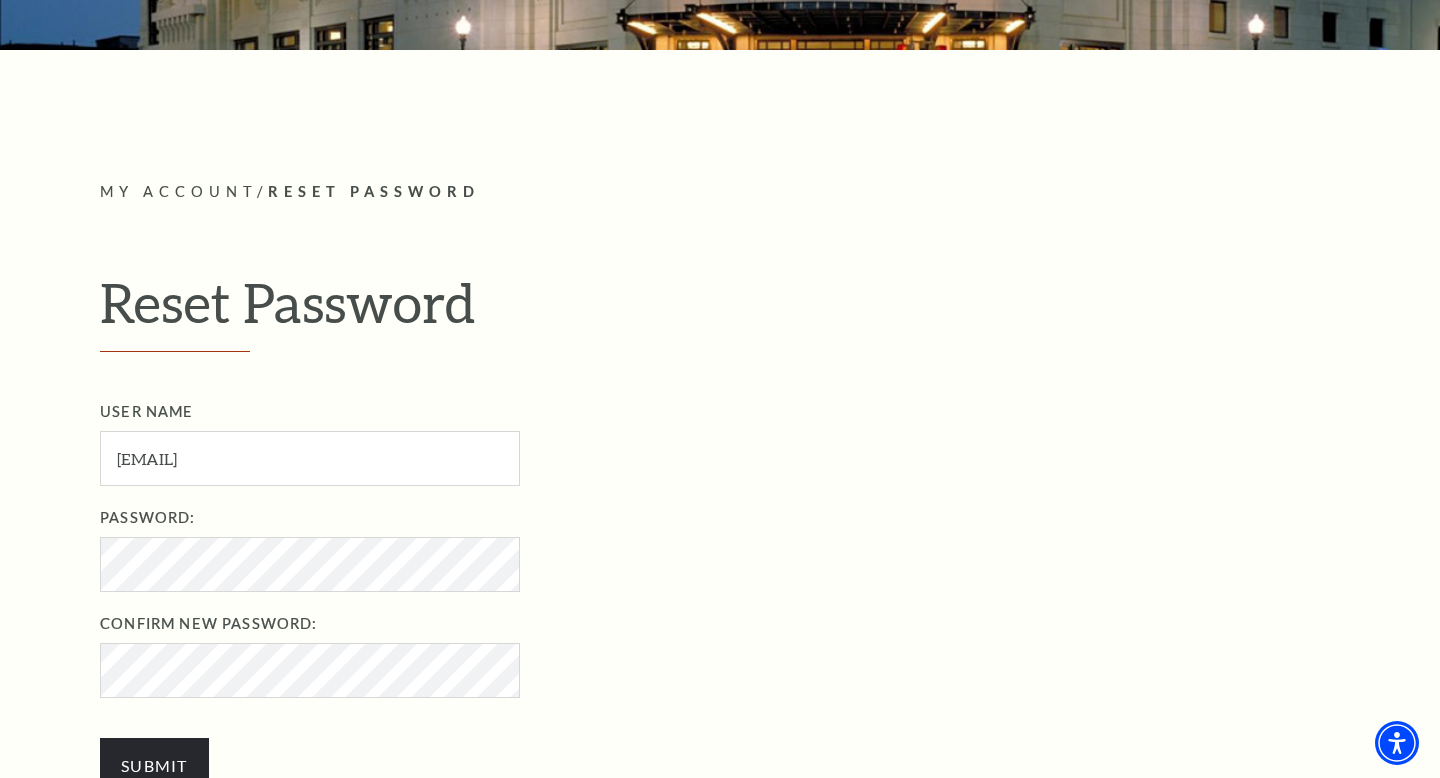 scroll, scrollTop: 387, scrollLeft: 0, axis: vertical 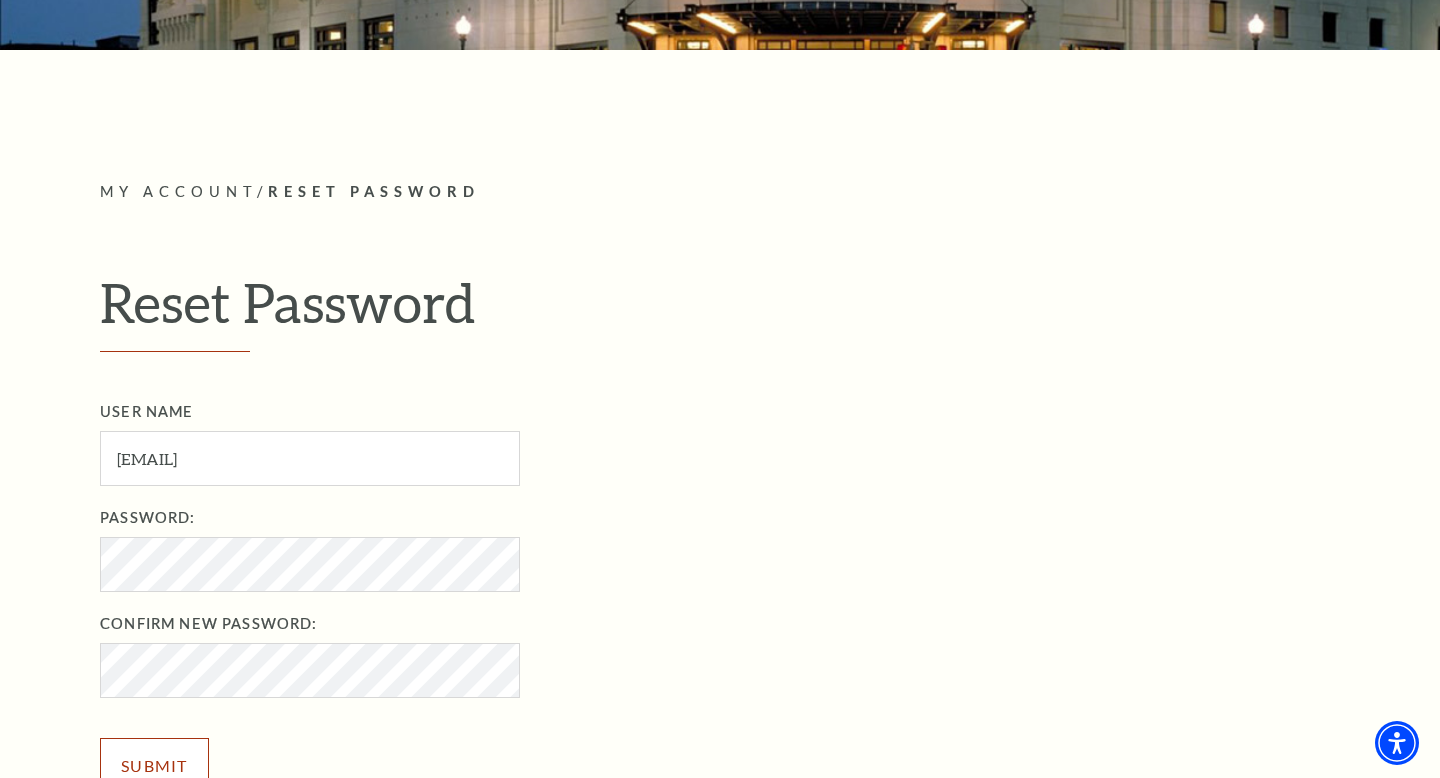 click on "Submit" at bounding box center [154, 766] 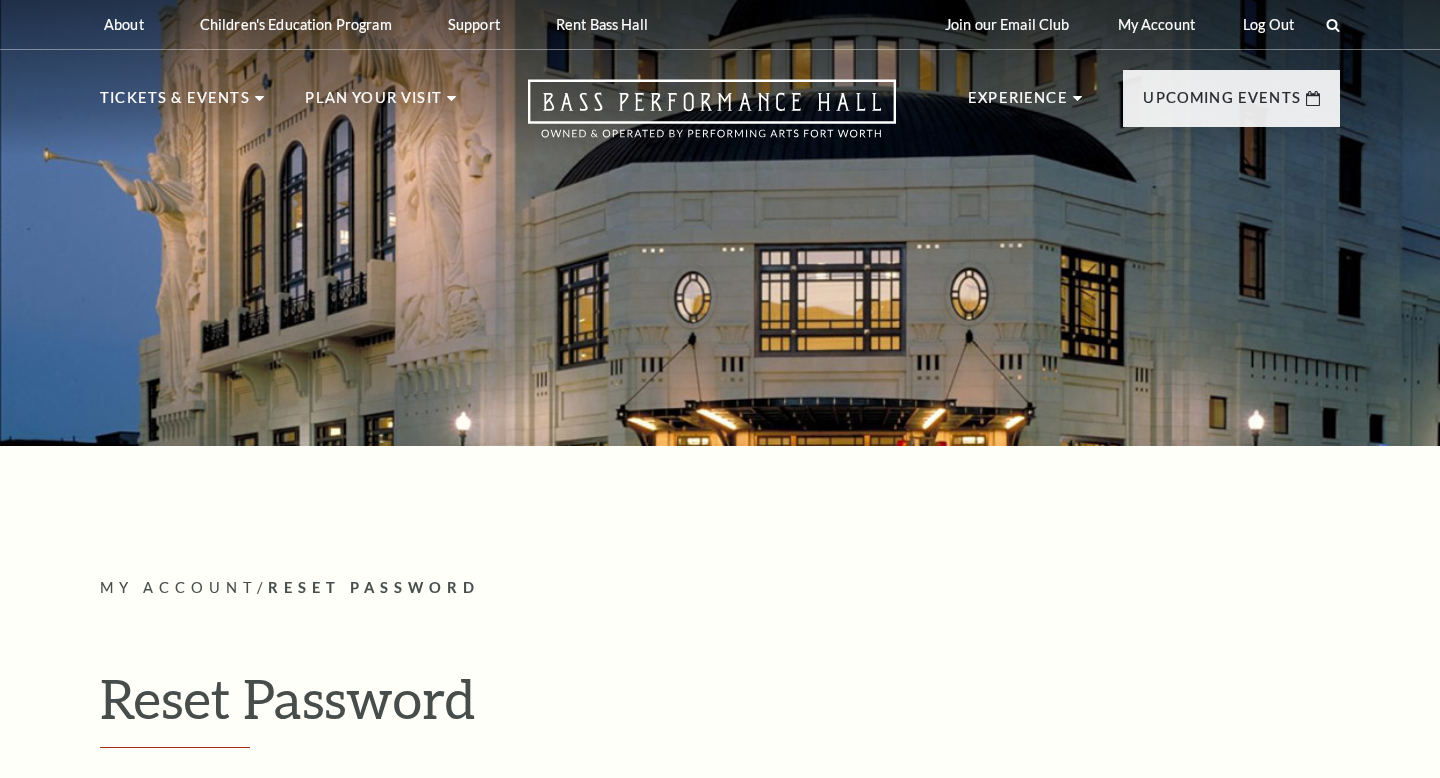 scroll, scrollTop: 0, scrollLeft: 0, axis: both 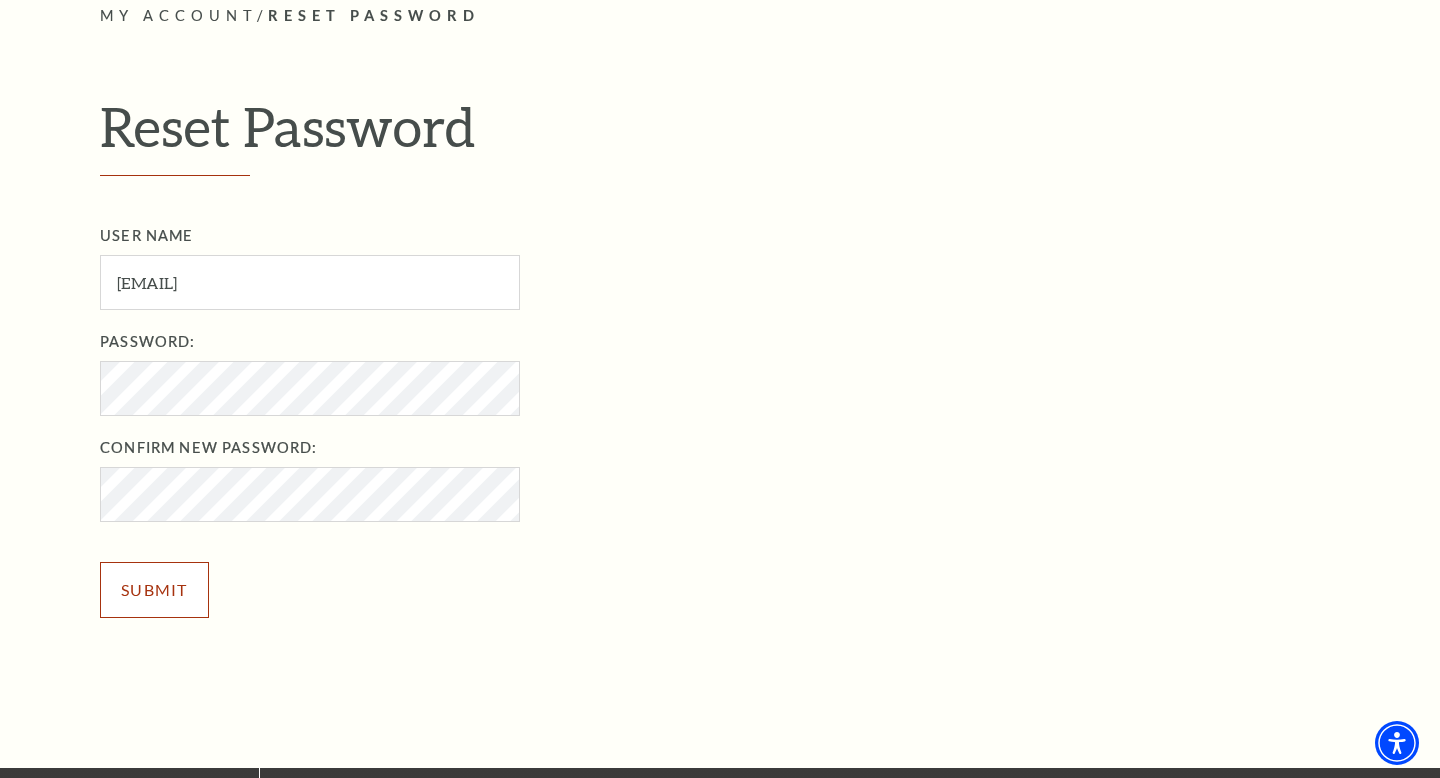 click on "Submit" at bounding box center (154, 590) 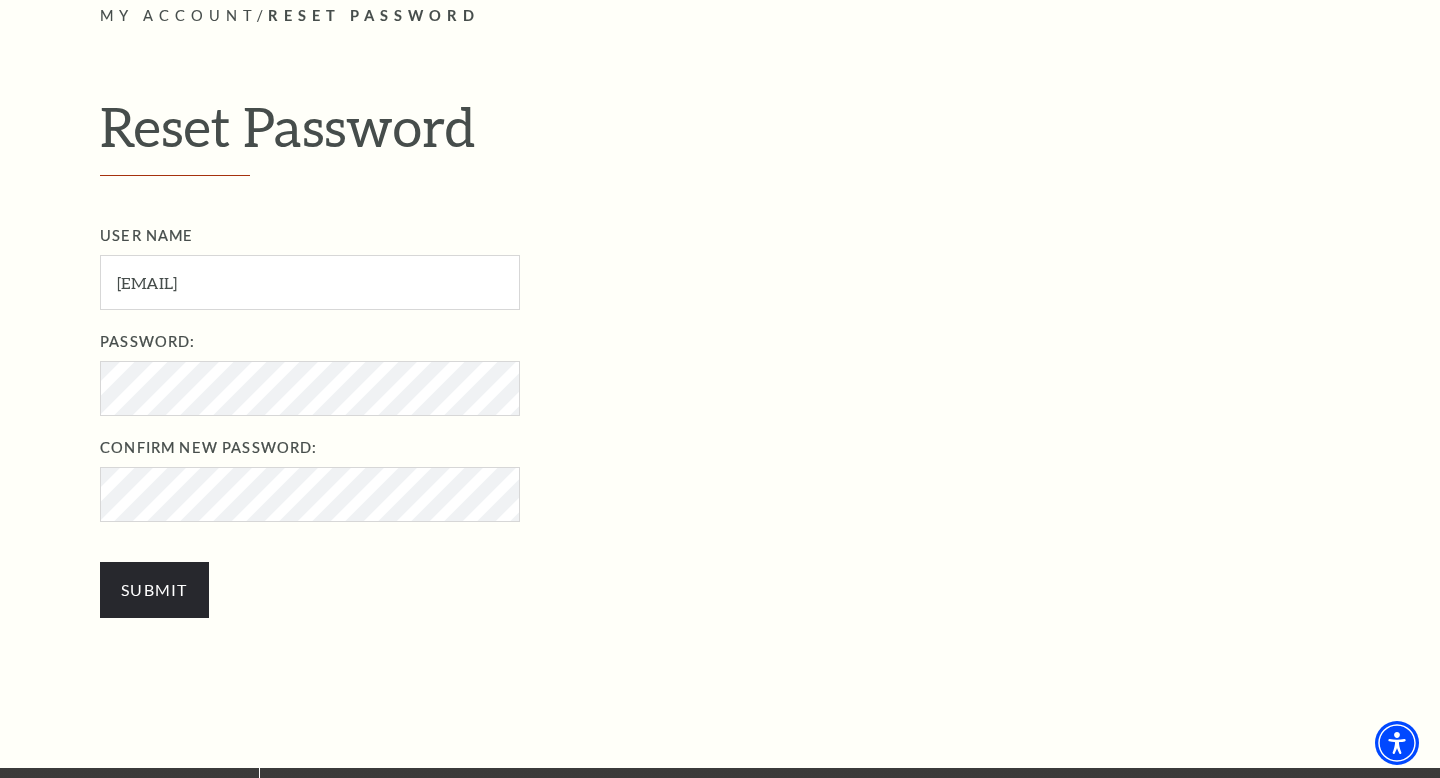 click on "User Name
Mmills1586@yahoo.com
User Name required
Password:
Password required
Confirm New Password:
Submit" at bounding box center (741, 431) 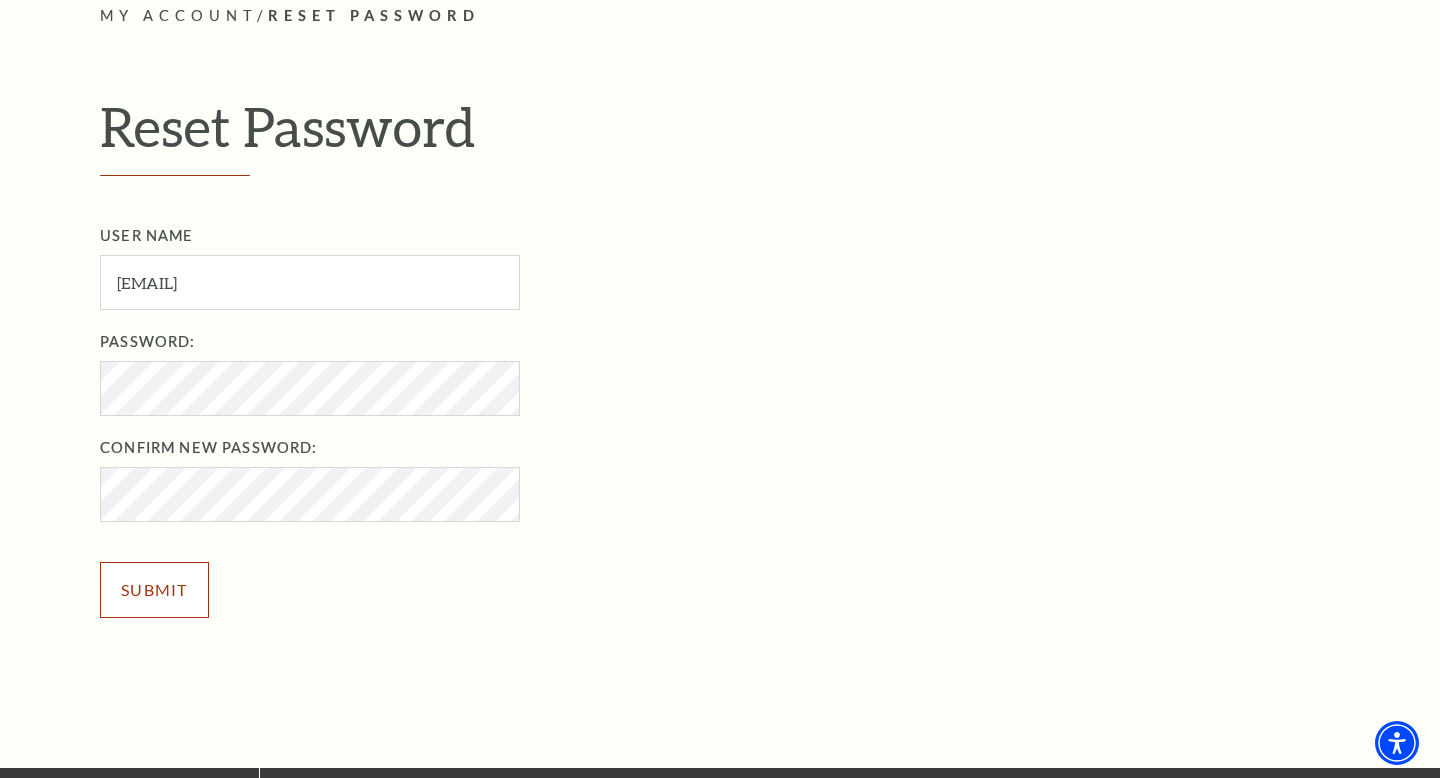 click on "Submit" at bounding box center [154, 590] 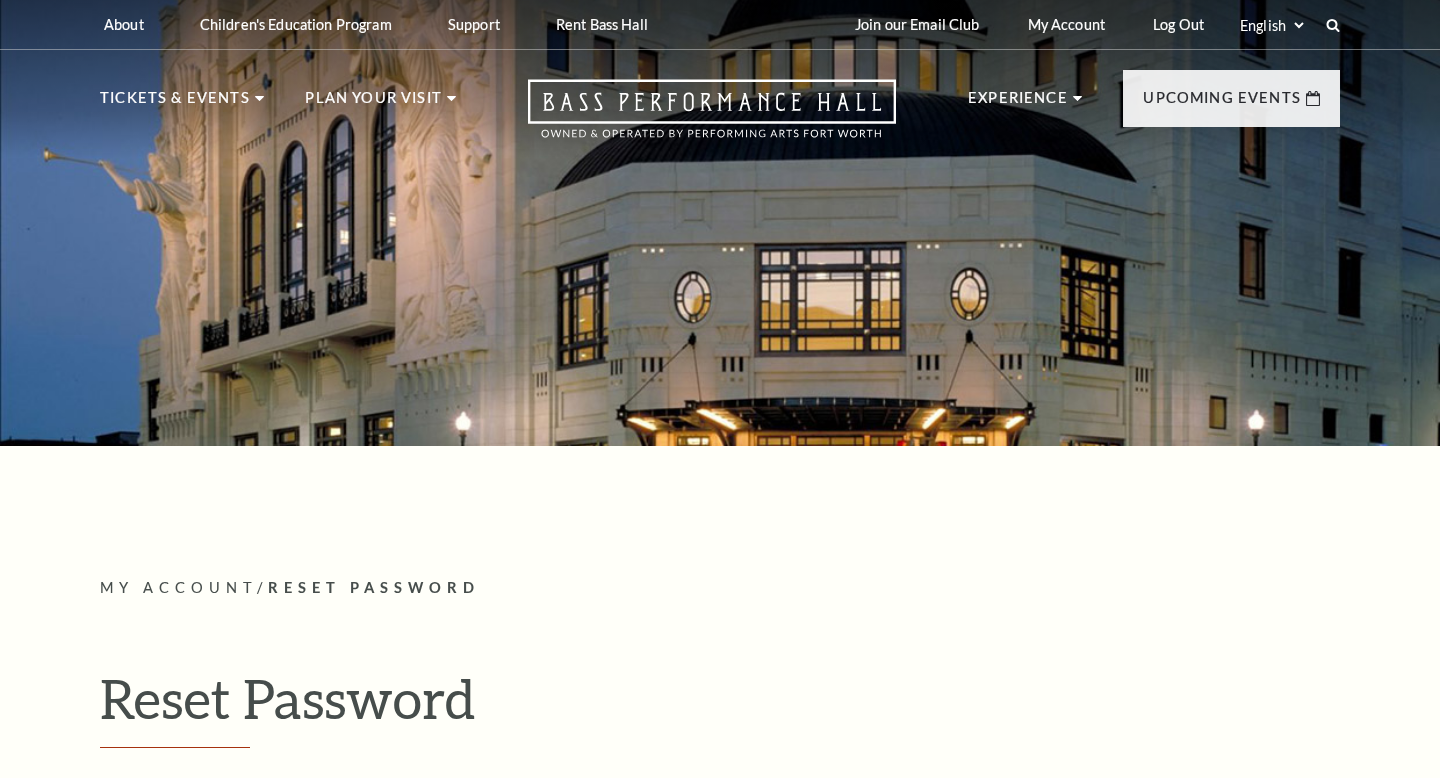 scroll, scrollTop: 0, scrollLeft: 0, axis: both 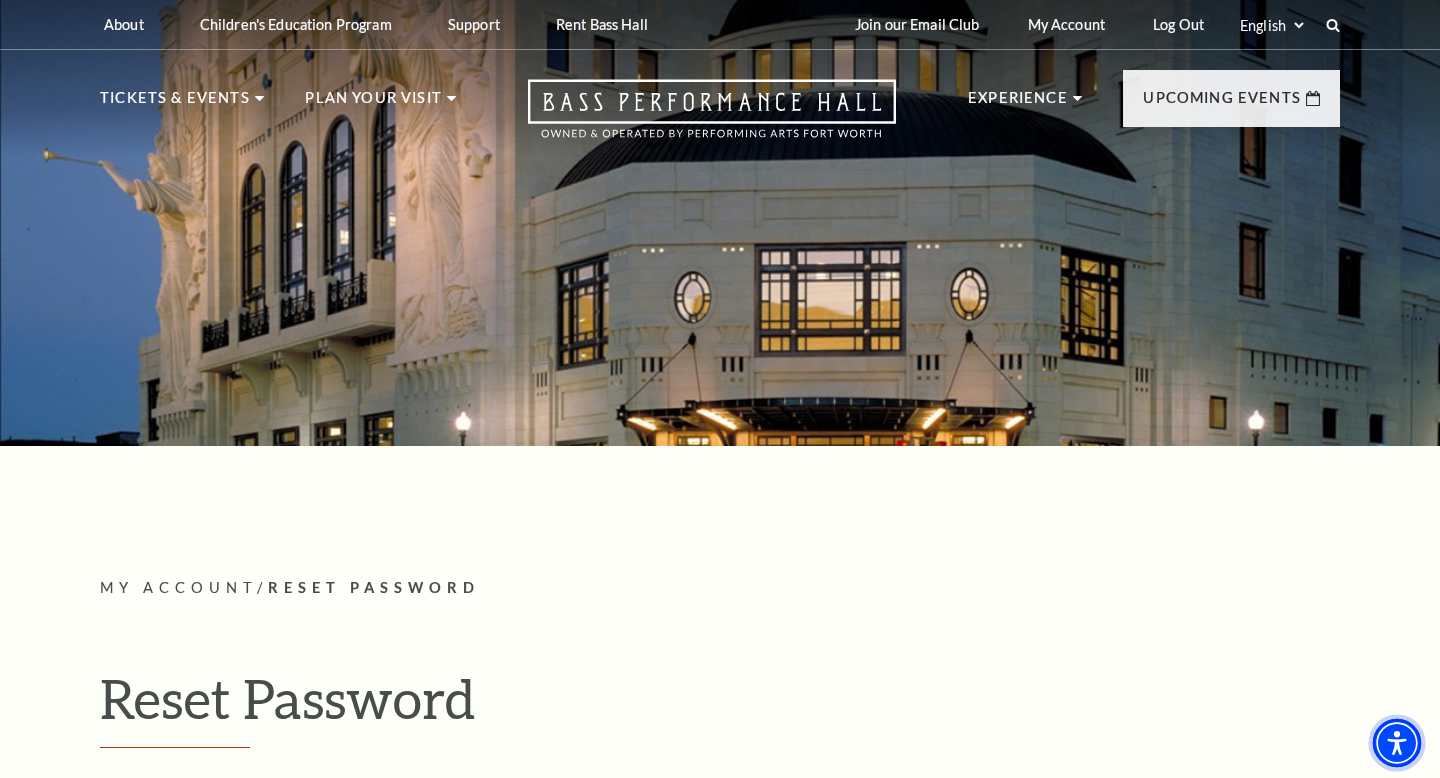 click at bounding box center [1397, 743] 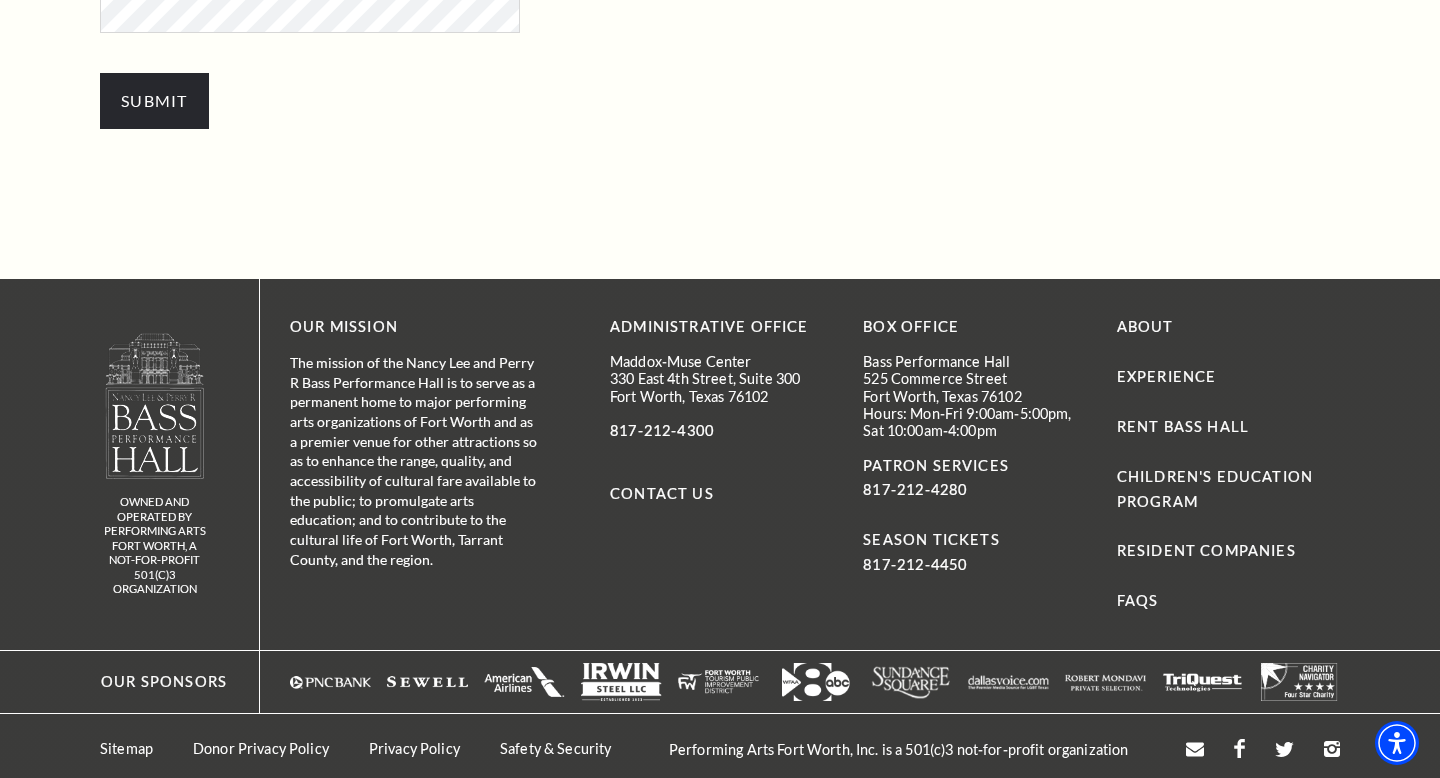 scroll, scrollTop: 1087, scrollLeft: 0, axis: vertical 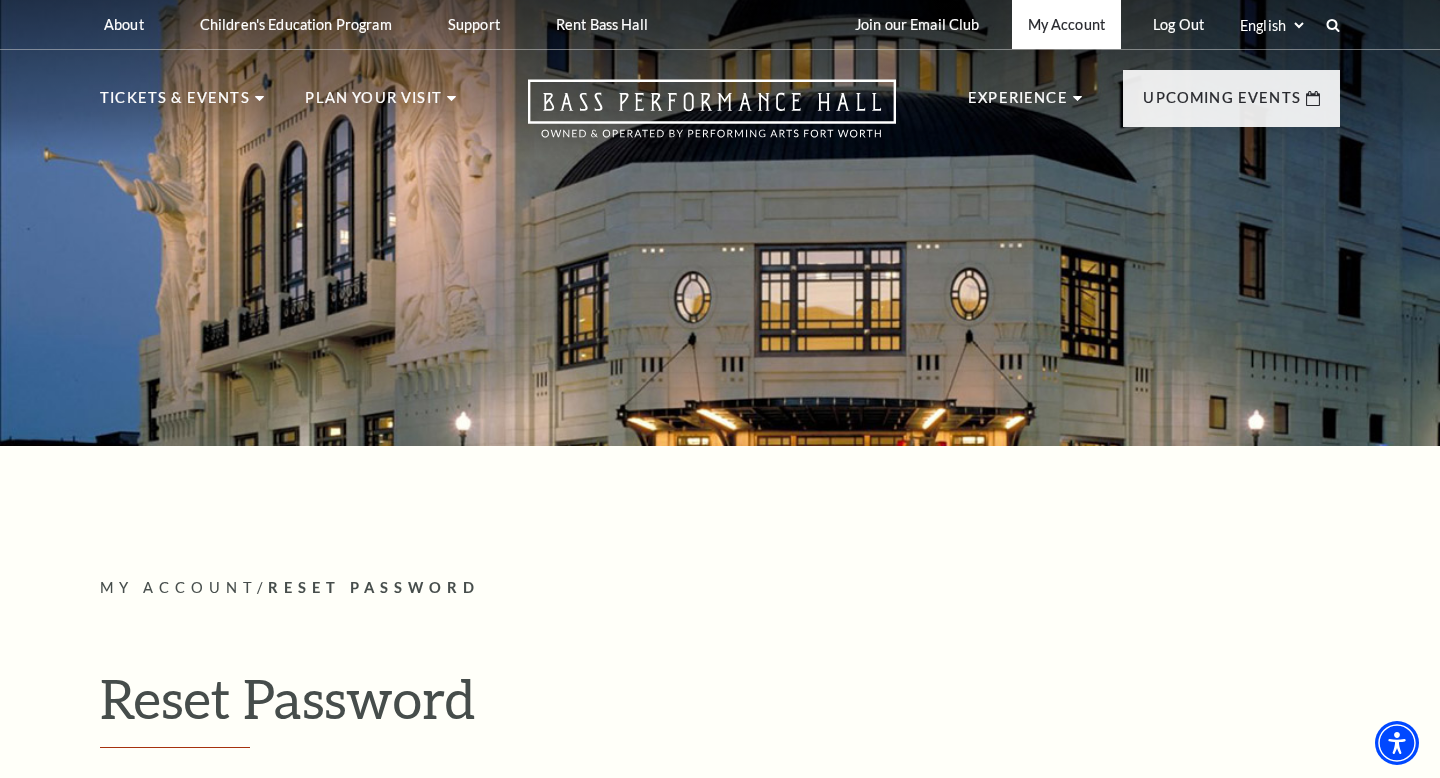 click on "My Account" at bounding box center (1066, 24) 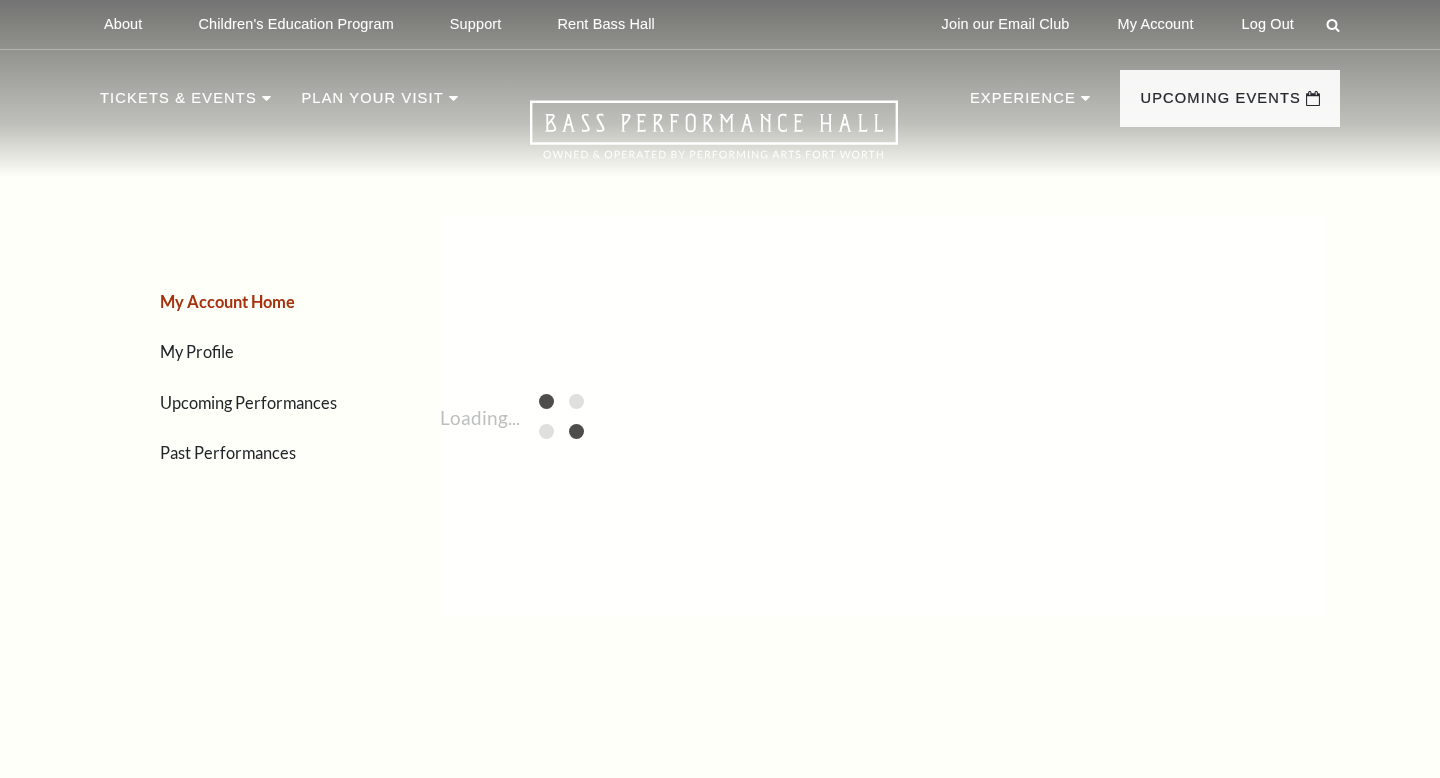 scroll, scrollTop: 0, scrollLeft: 0, axis: both 